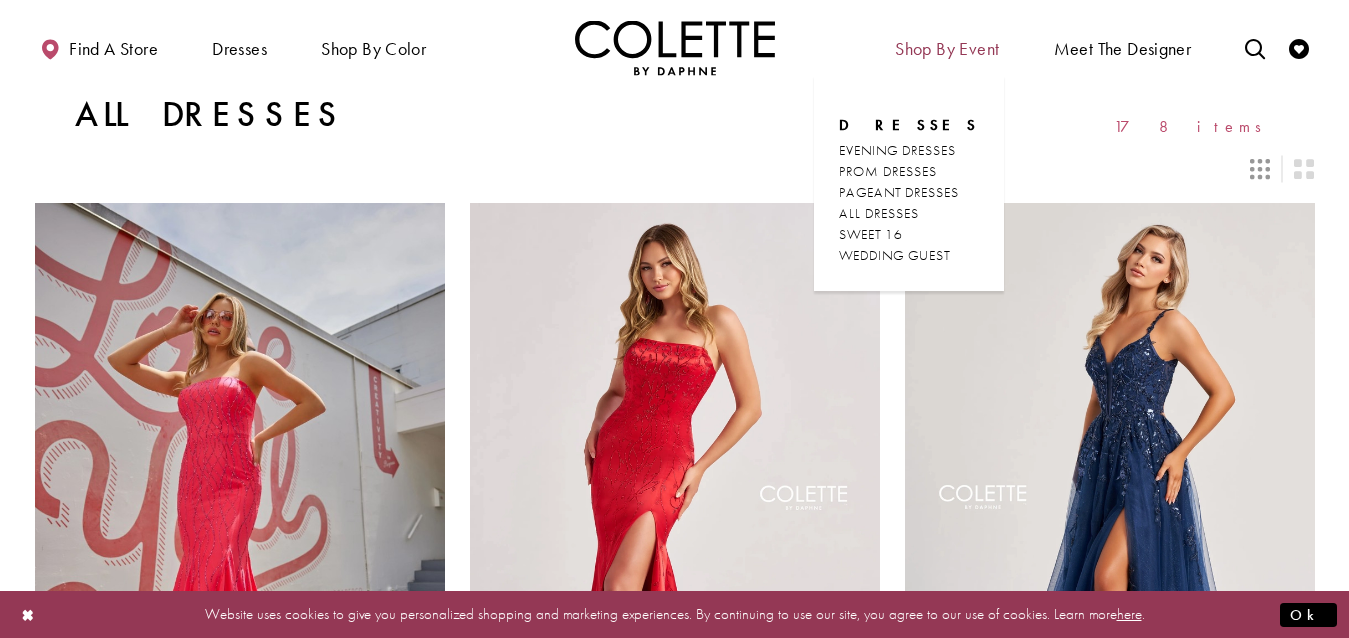 scroll, scrollTop: 808, scrollLeft: 0, axis: vertical 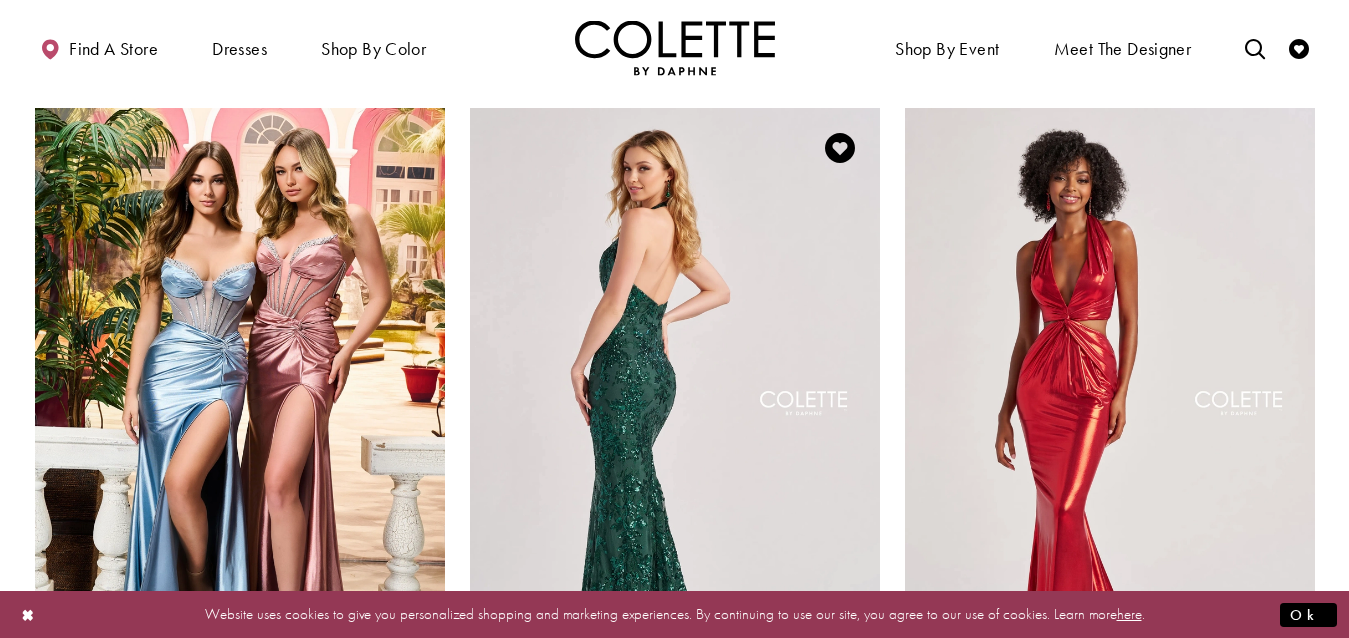 drag, startPoint x: 713, startPoint y: 192, endPoint x: 721, endPoint y: 199, distance: 10.630146 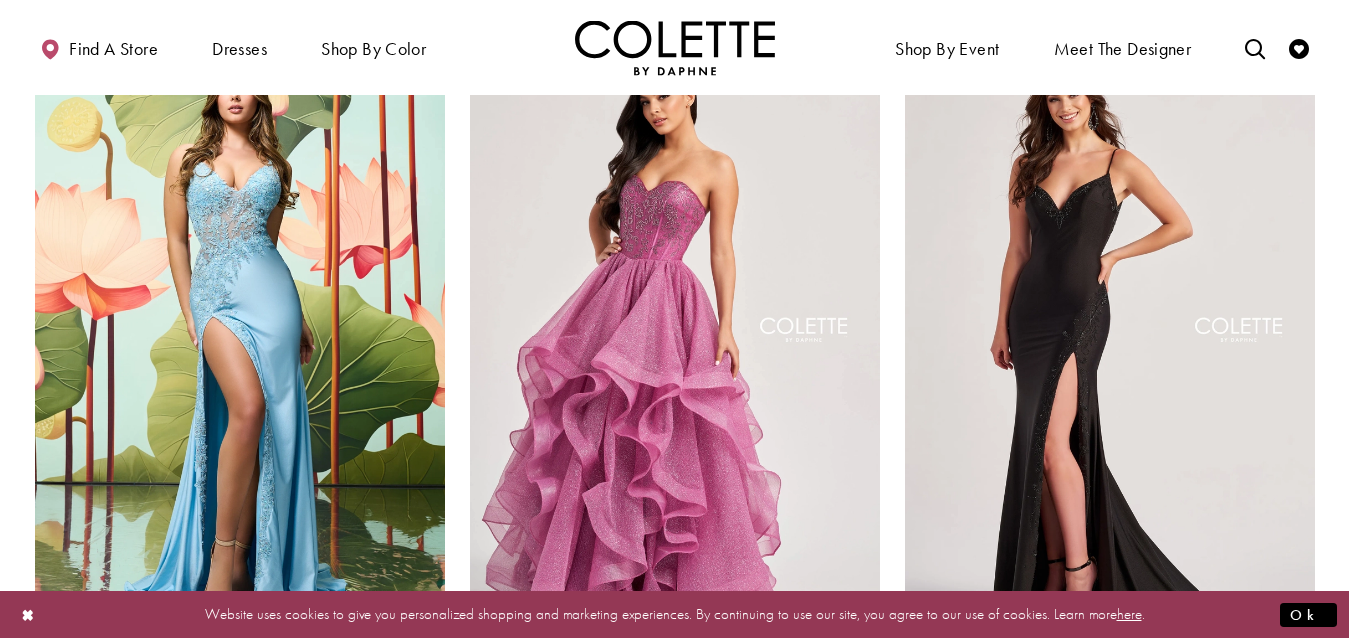 scroll, scrollTop: 2208, scrollLeft: 0, axis: vertical 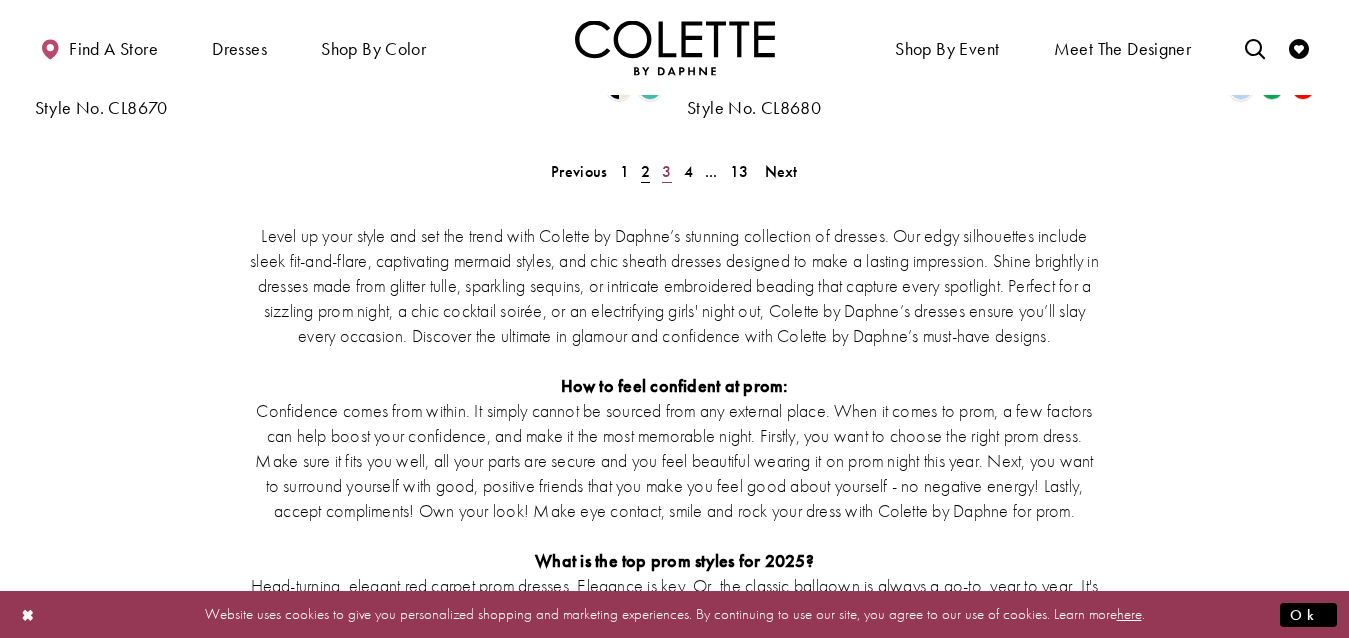 click on "3" at bounding box center (666, 171) 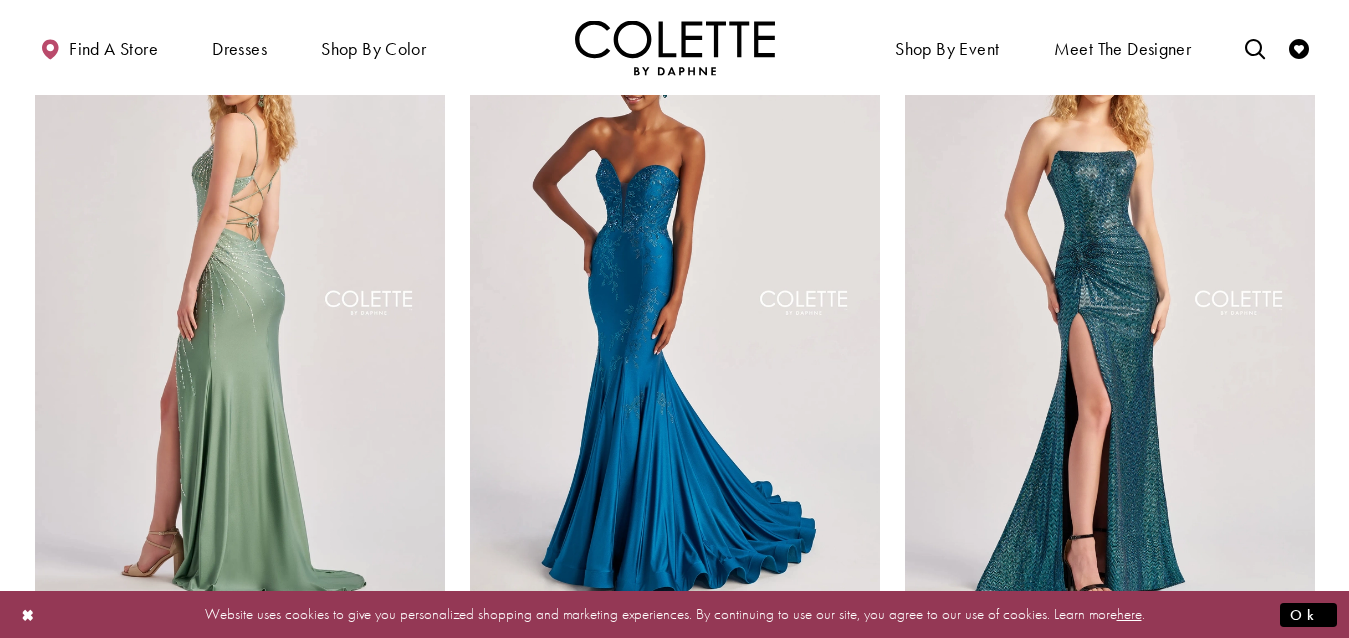 scroll, scrollTop: 508, scrollLeft: 0, axis: vertical 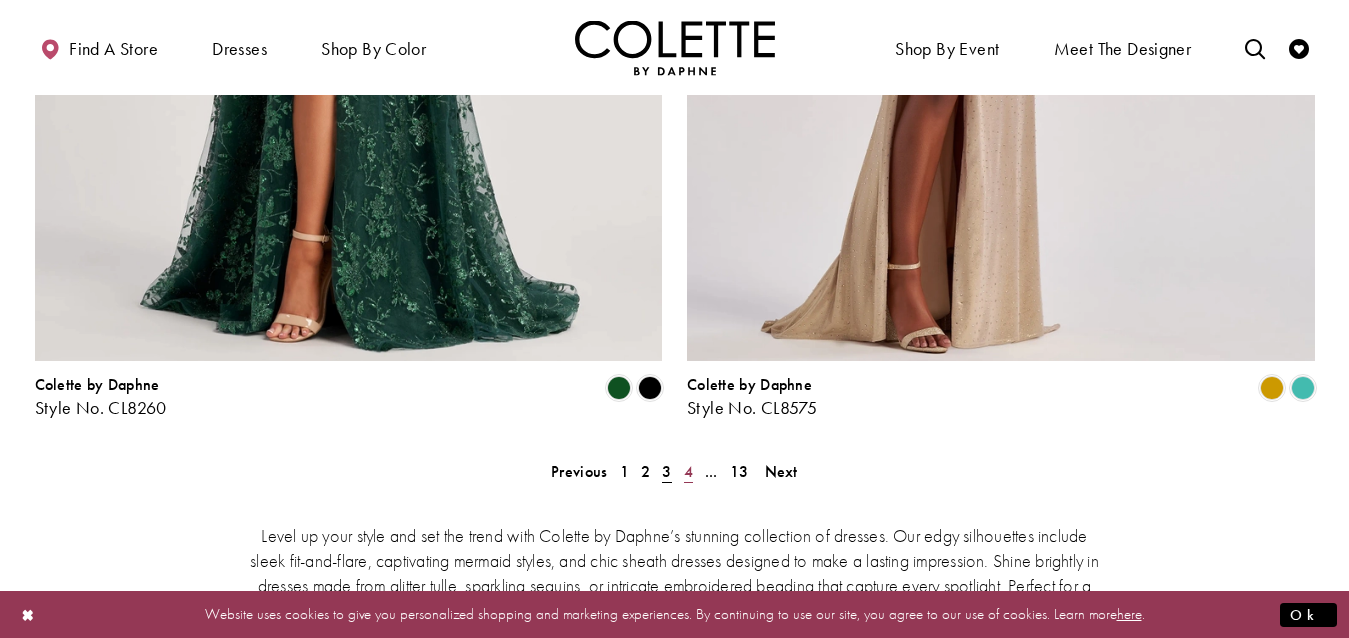 click on "4" at bounding box center [688, 471] 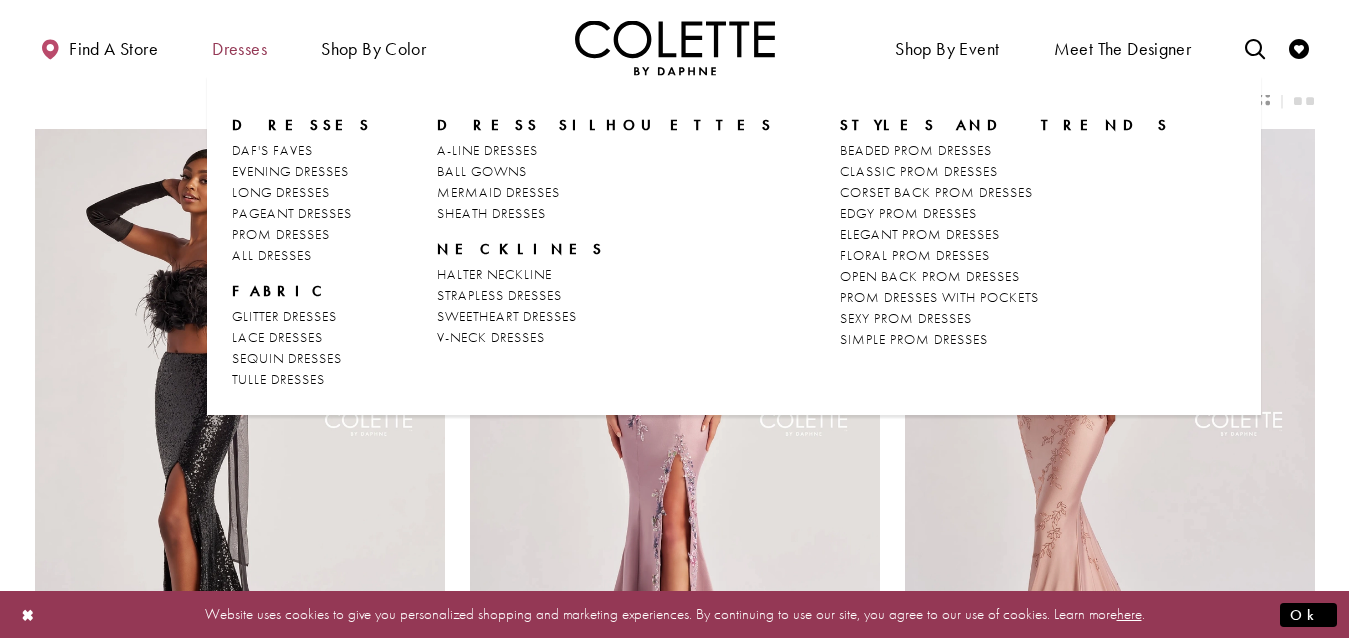 scroll, scrollTop: 0, scrollLeft: 0, axis: both 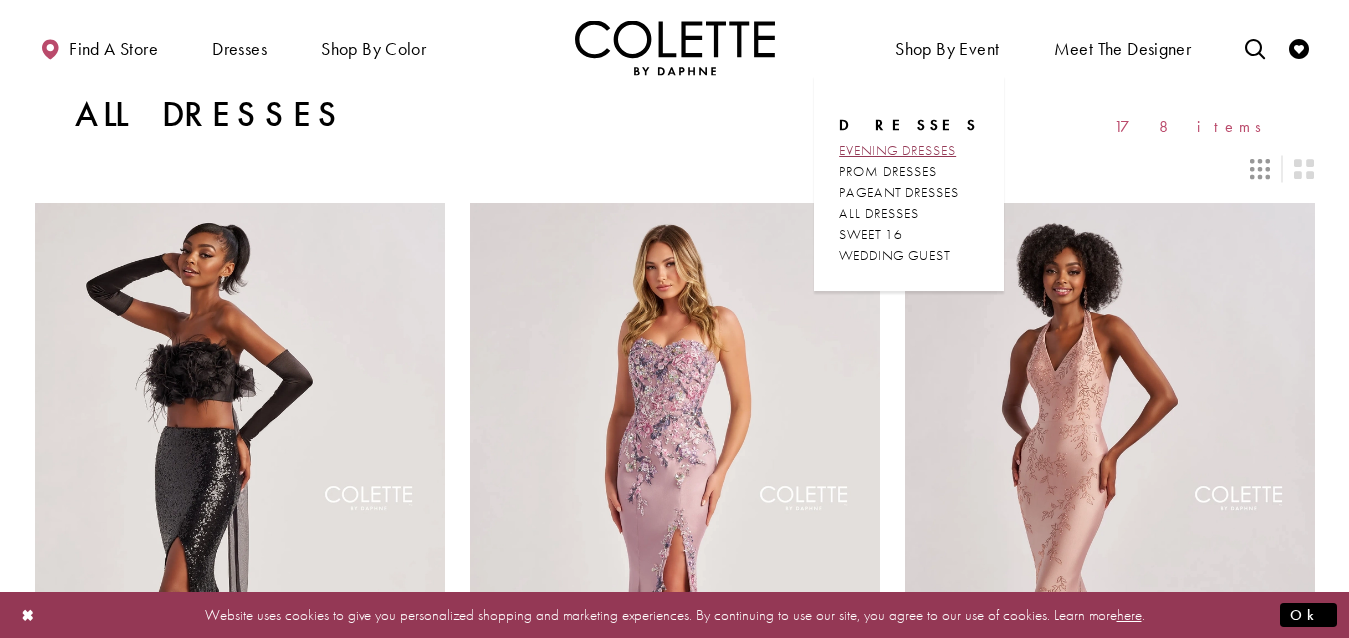 drag, startPoint x: 896, startPoint y: 135, endPoint x: 881, endPoint y: 155, distance: 25 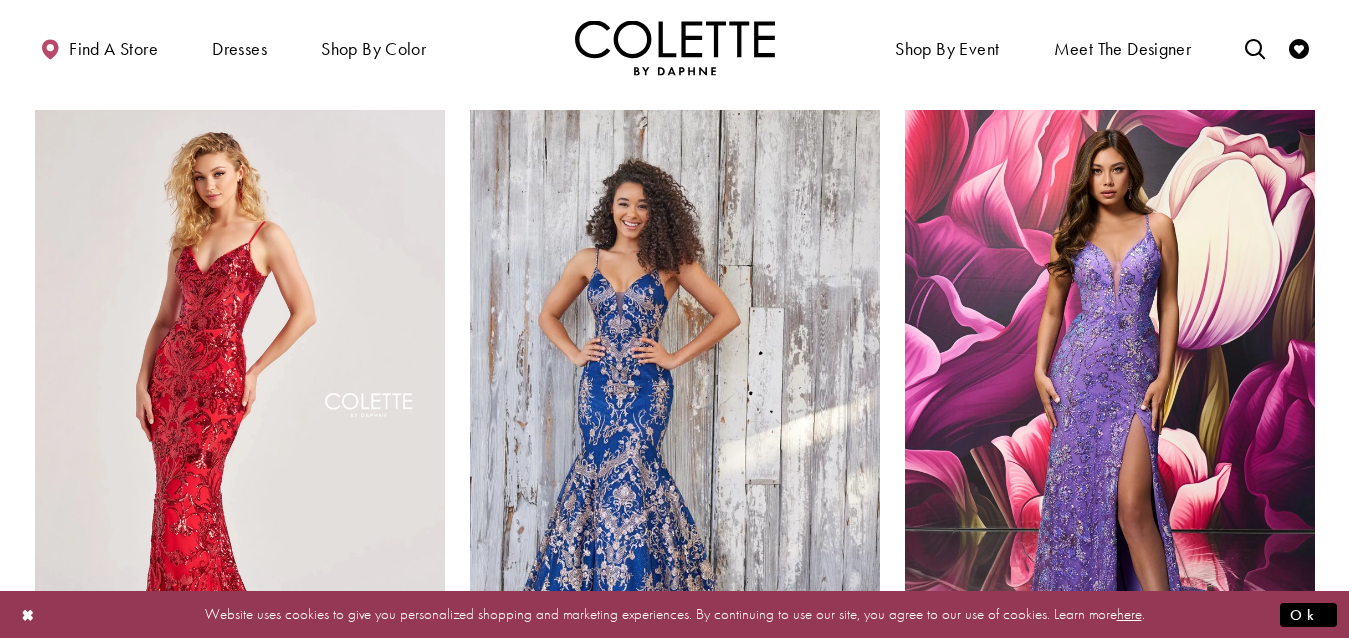 scroll, scrollTop: 700, scrollLeft: 0, axis: vertical 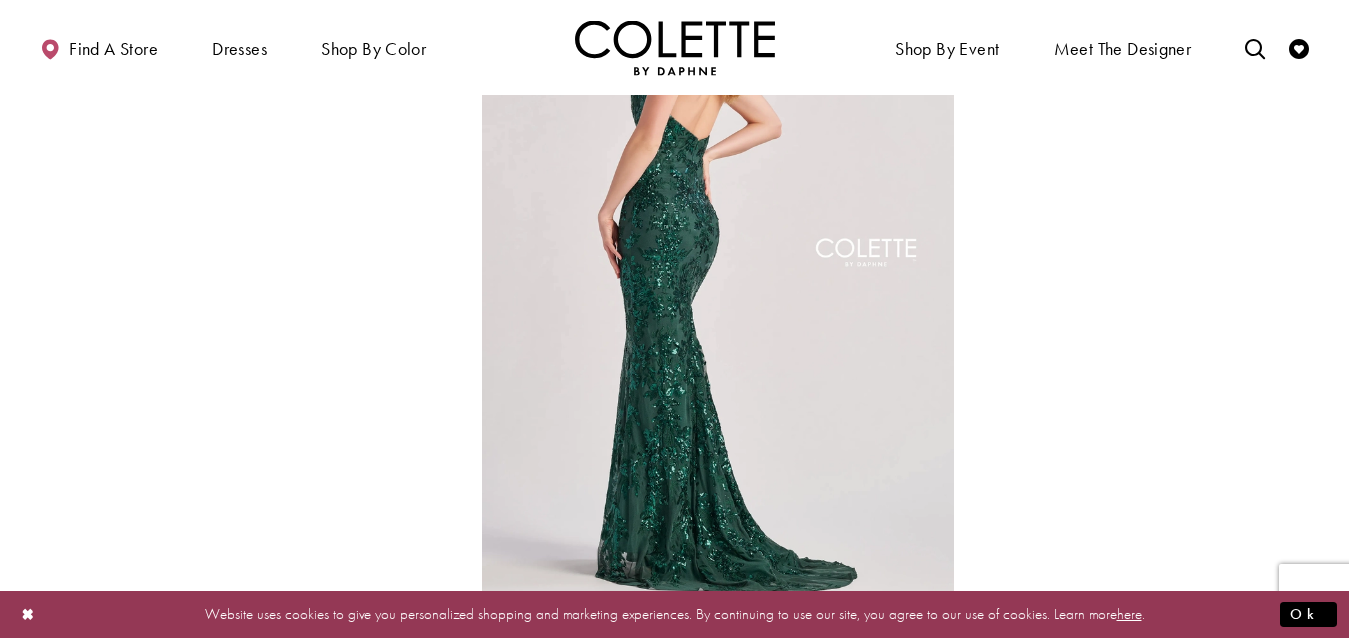 drag, startPoint x: 334, startPoint y: 191, endPoint x: 290, endPoint y: 214, distance: 49.648766 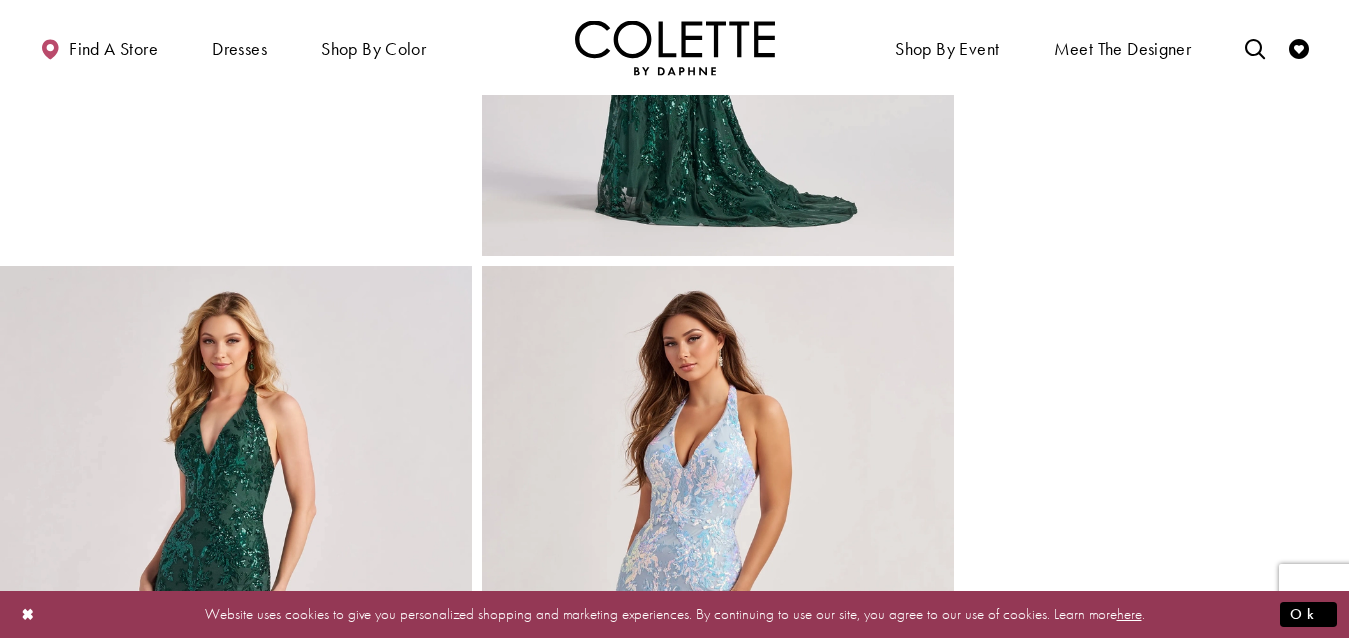 scroll, scrollTop: 1500, scrollLeft: 0, axis: vertical 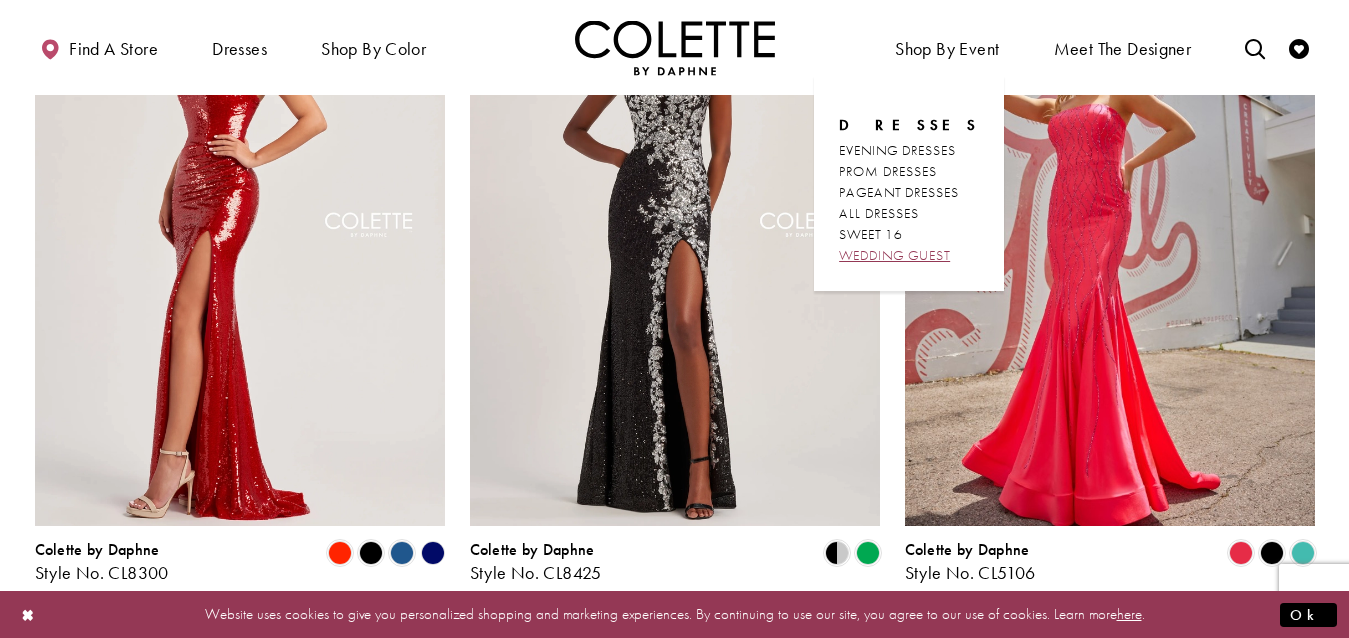 click on "WEDDING GUEST" at bounding box center [894, 255] 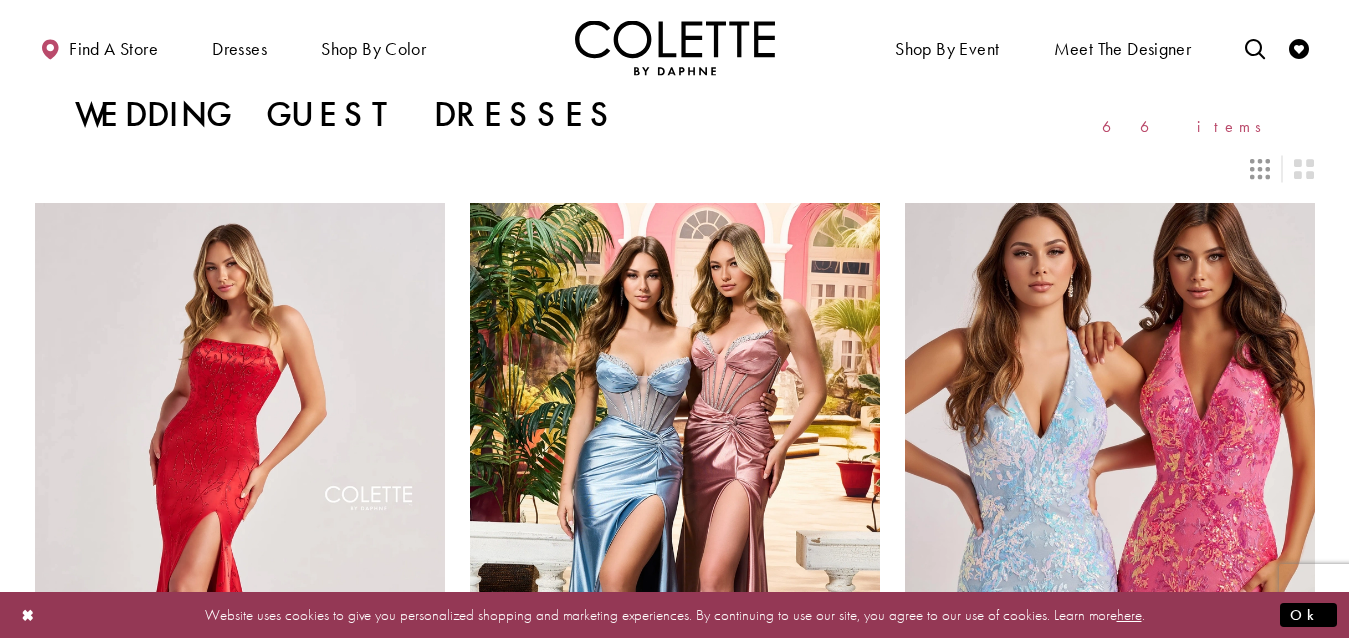 scroll, scrollTop: 0, scrollLeft: 0, axis: both 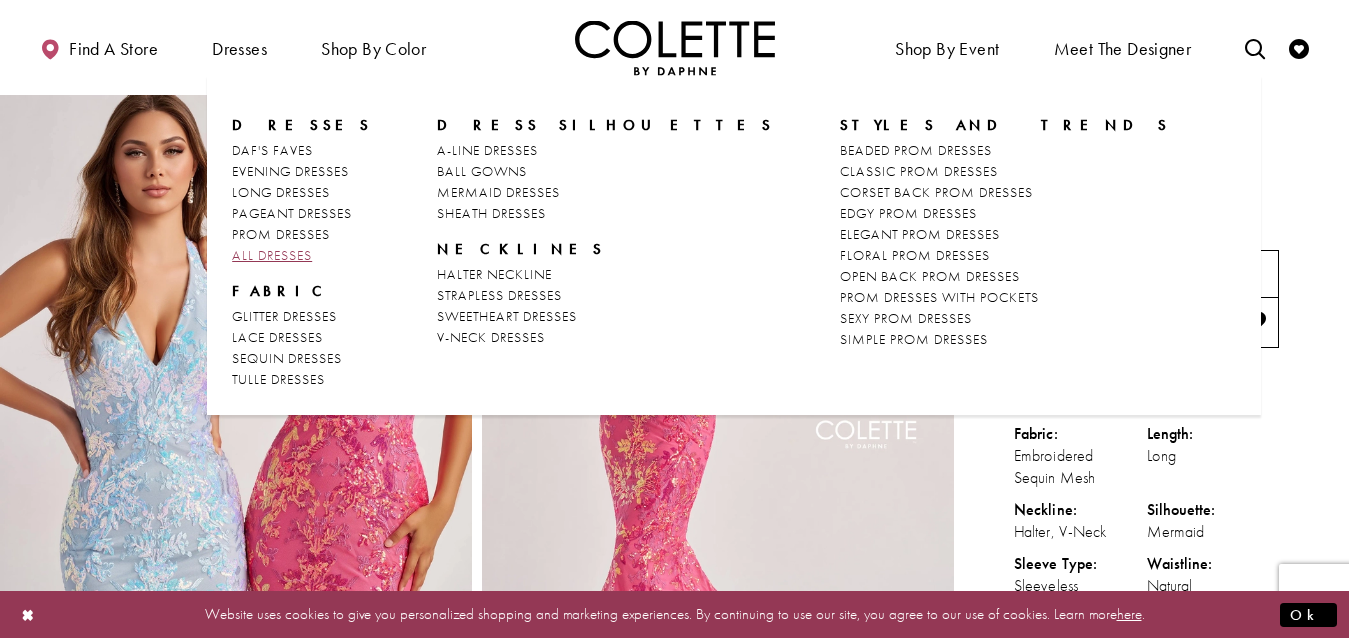 click on "ALL DRESSES" at bounding box center [272, 255] 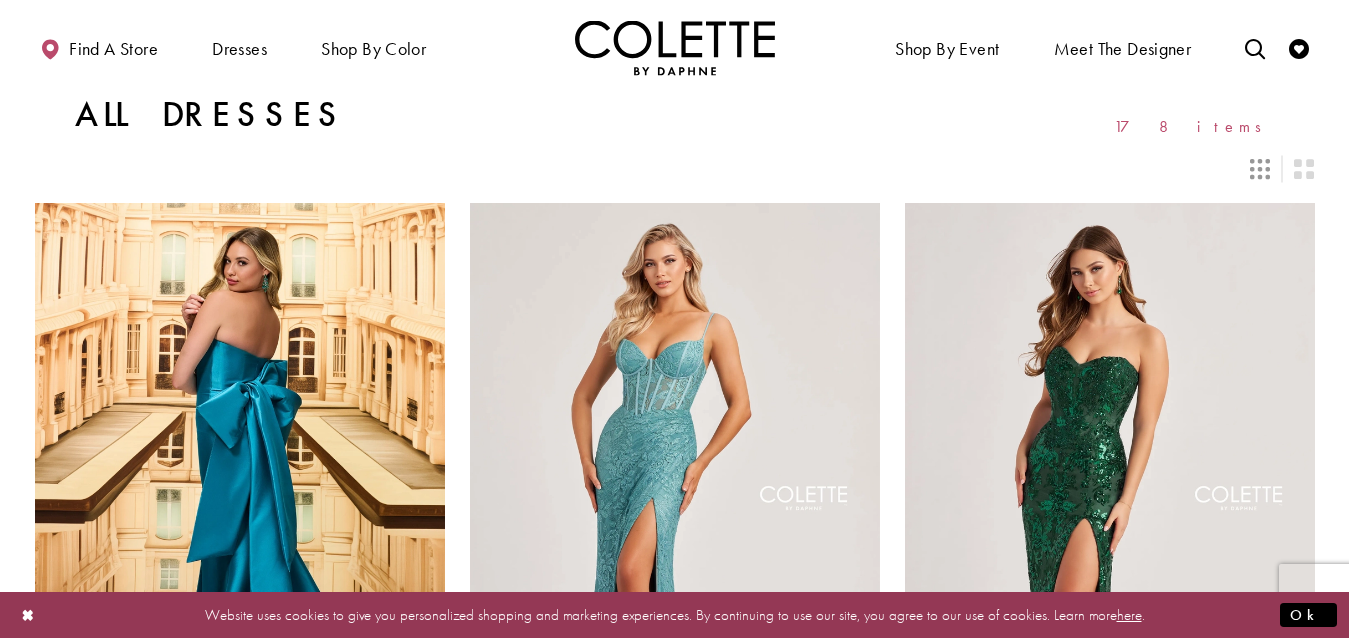 scroll, scrollTop: 0, scrollLeft: 0, axis: both 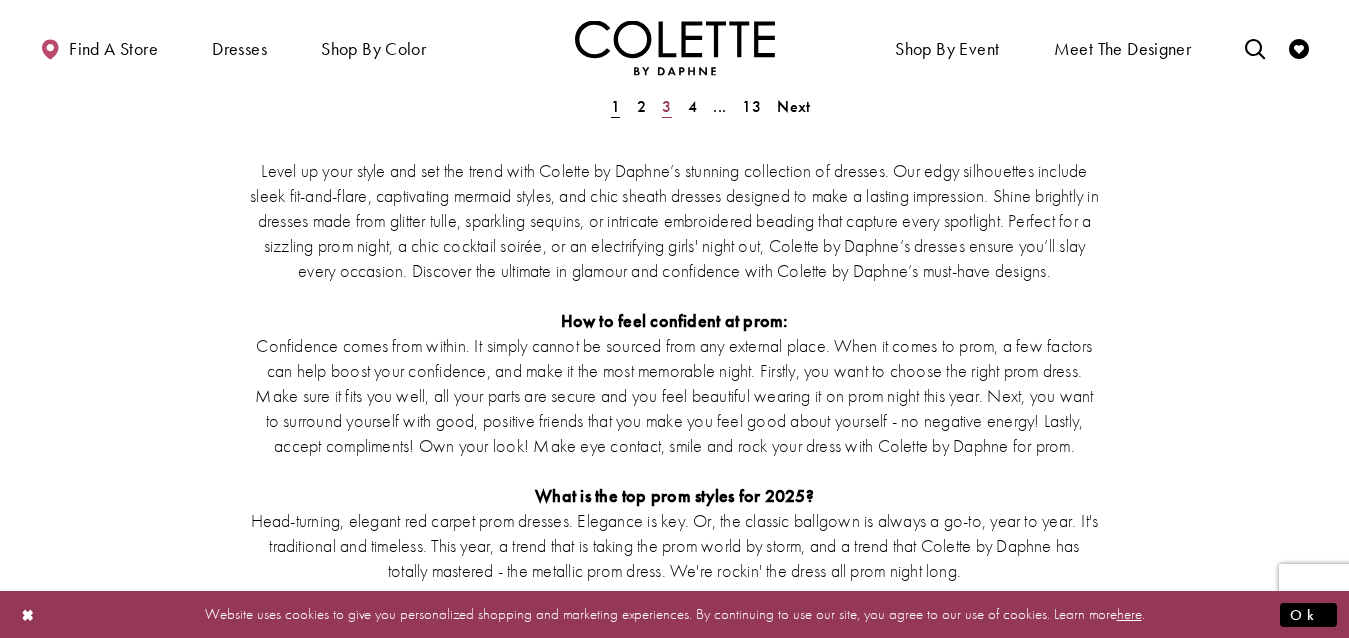 click on "3" at bounding box center [666, 106] 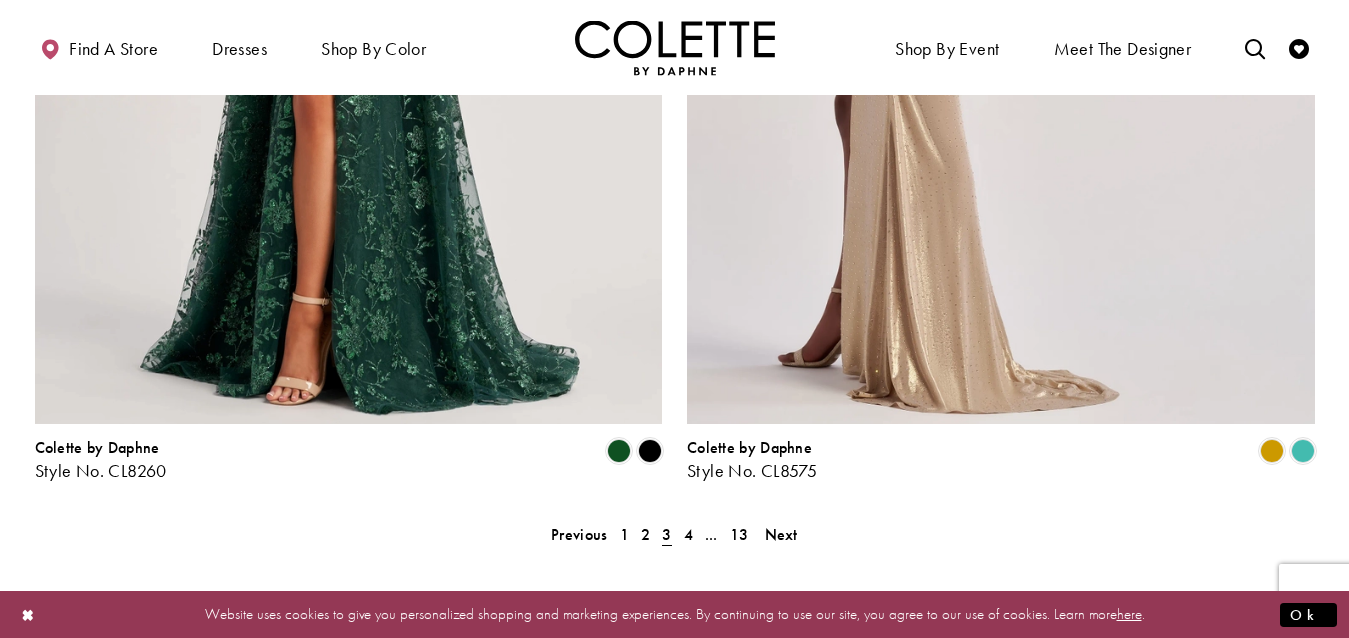scroll, scrollTop: 3808, scrollLeft: 0, axis: vertical 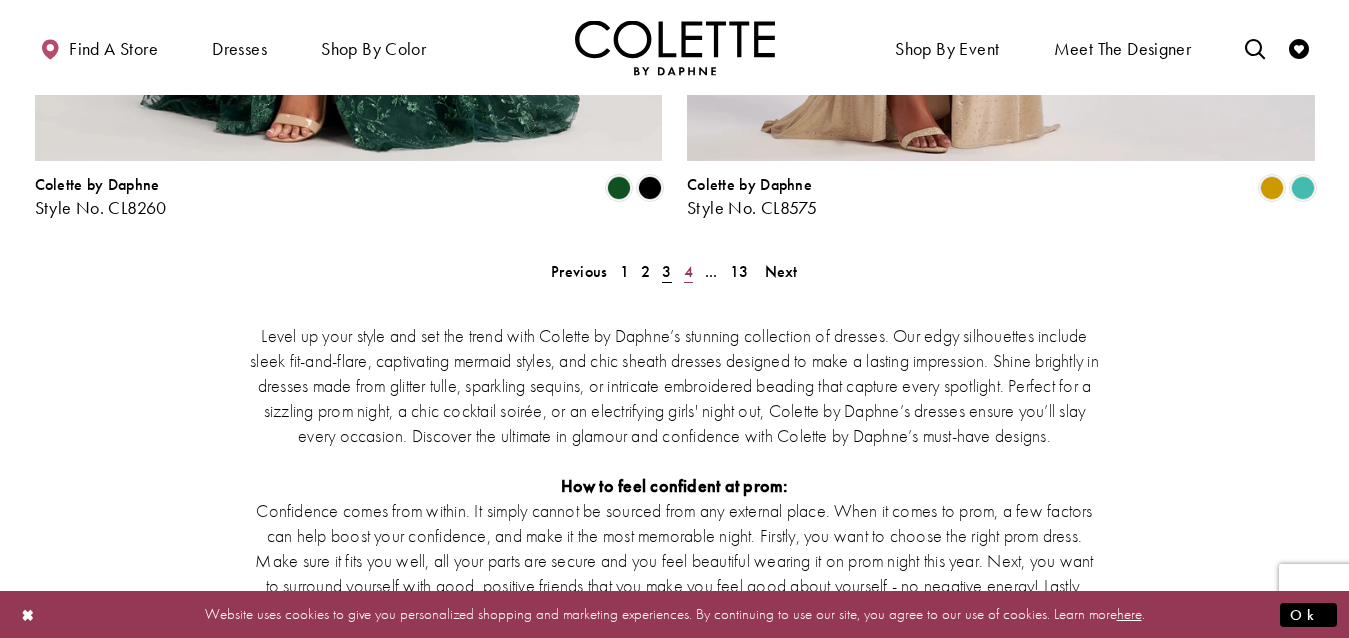 click on "4" at bounding box center (688, 271) 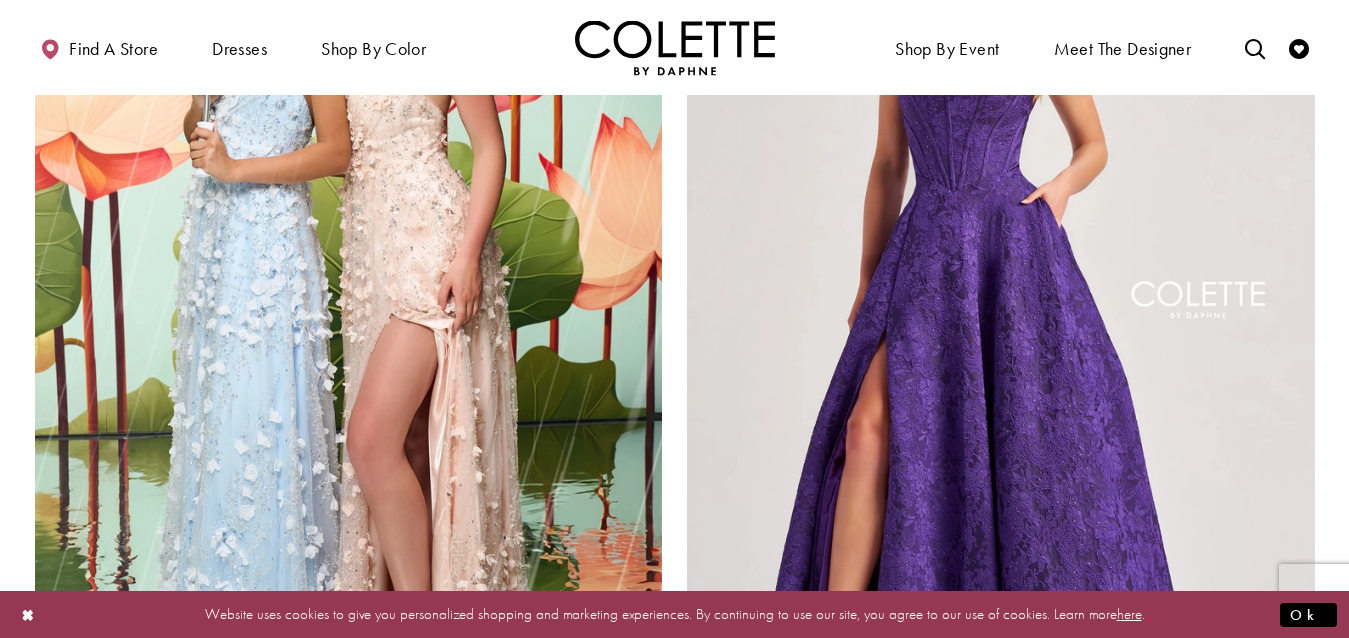 scroll, scrollTop: 3808, scrollLeft: 0, axis: vertical 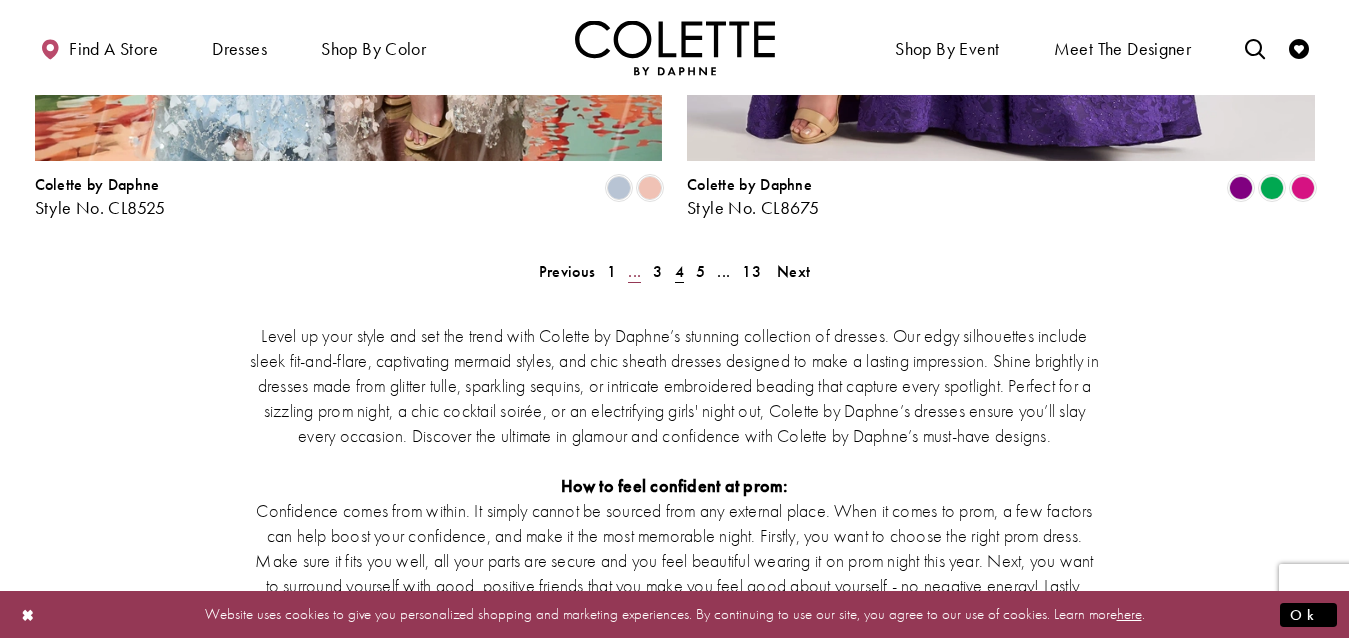 click on "..." at bounding box center [634, 271] 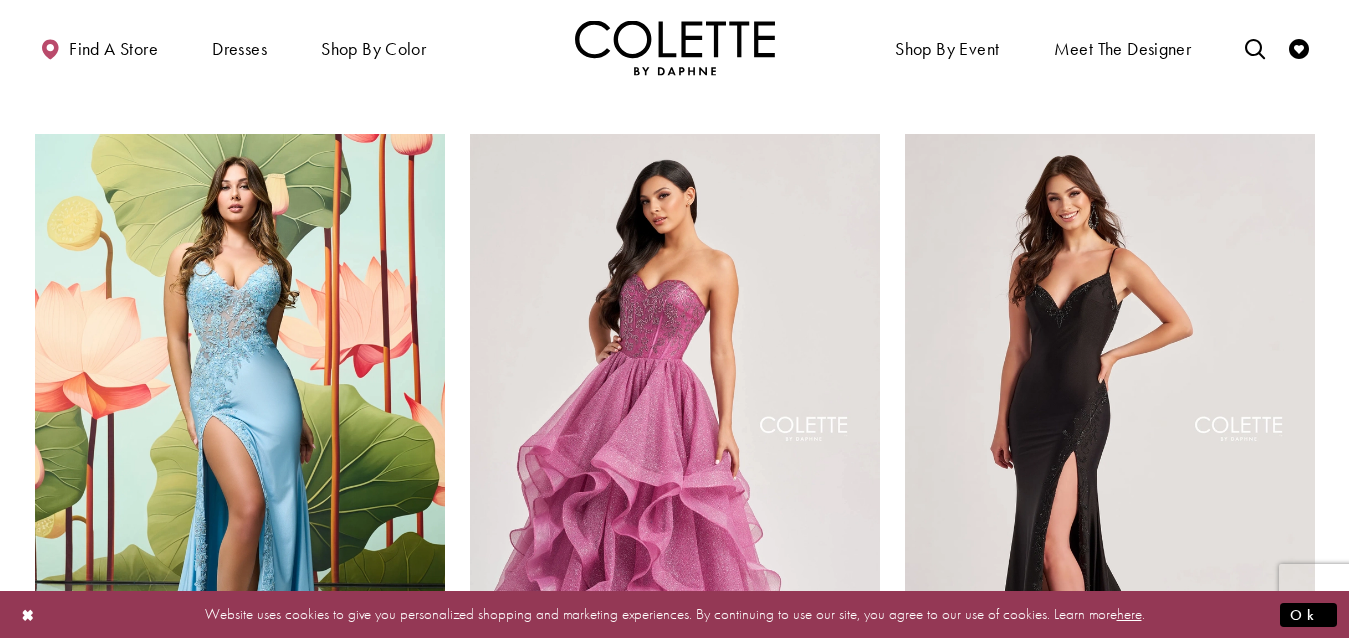 scroll, scrollTop: 2208, scrollLeft: 0, axis: vertical 